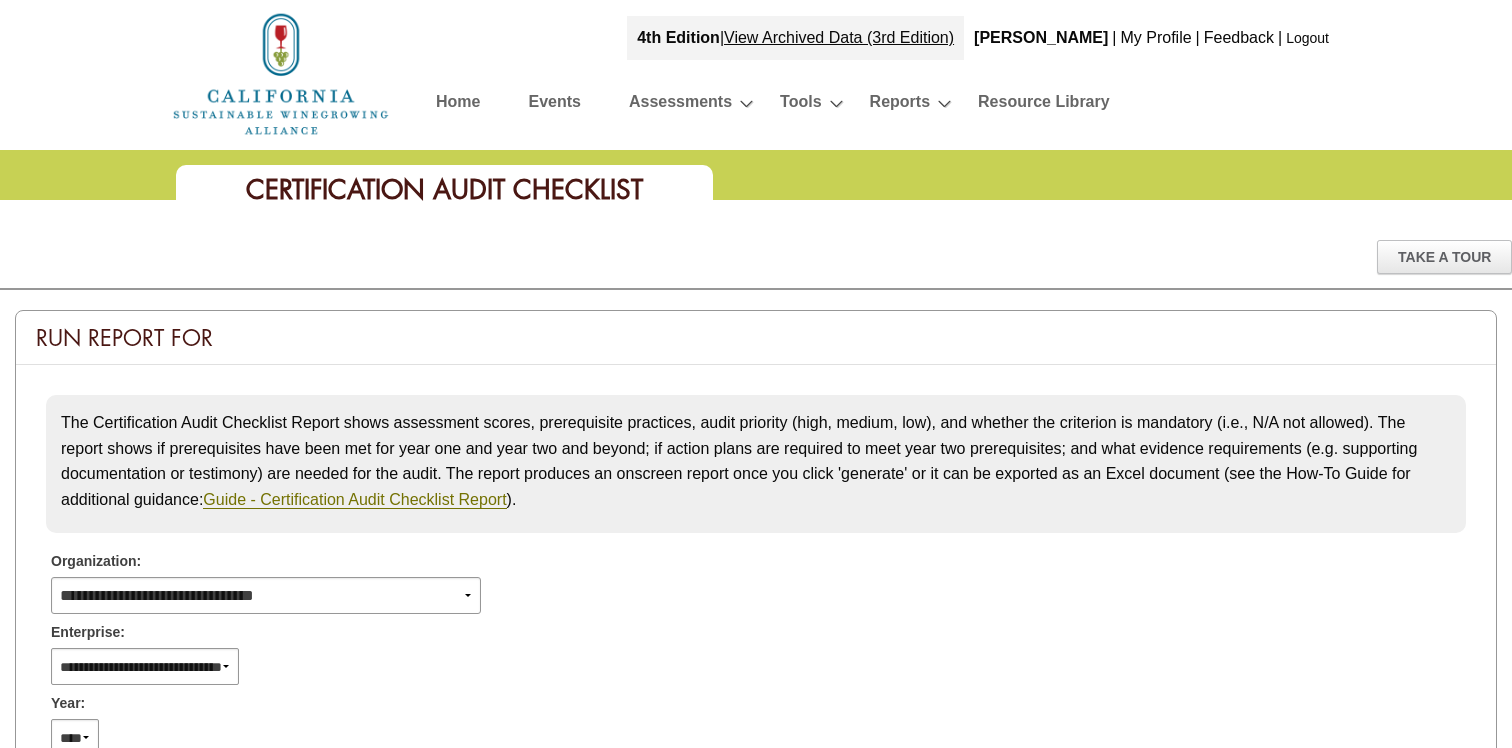select on "****" 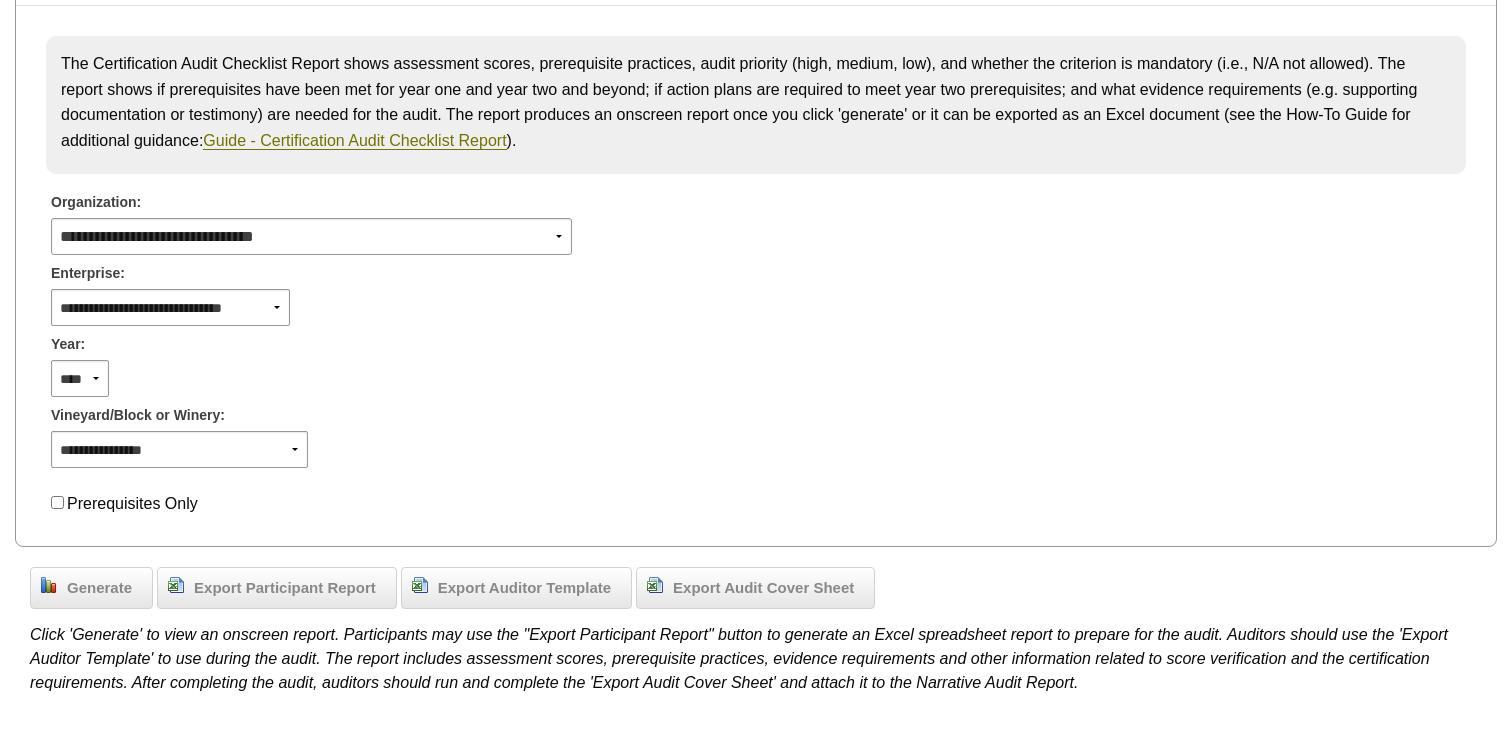 scroll, scrollTop: 0, scrollLeft: 0, axis: both 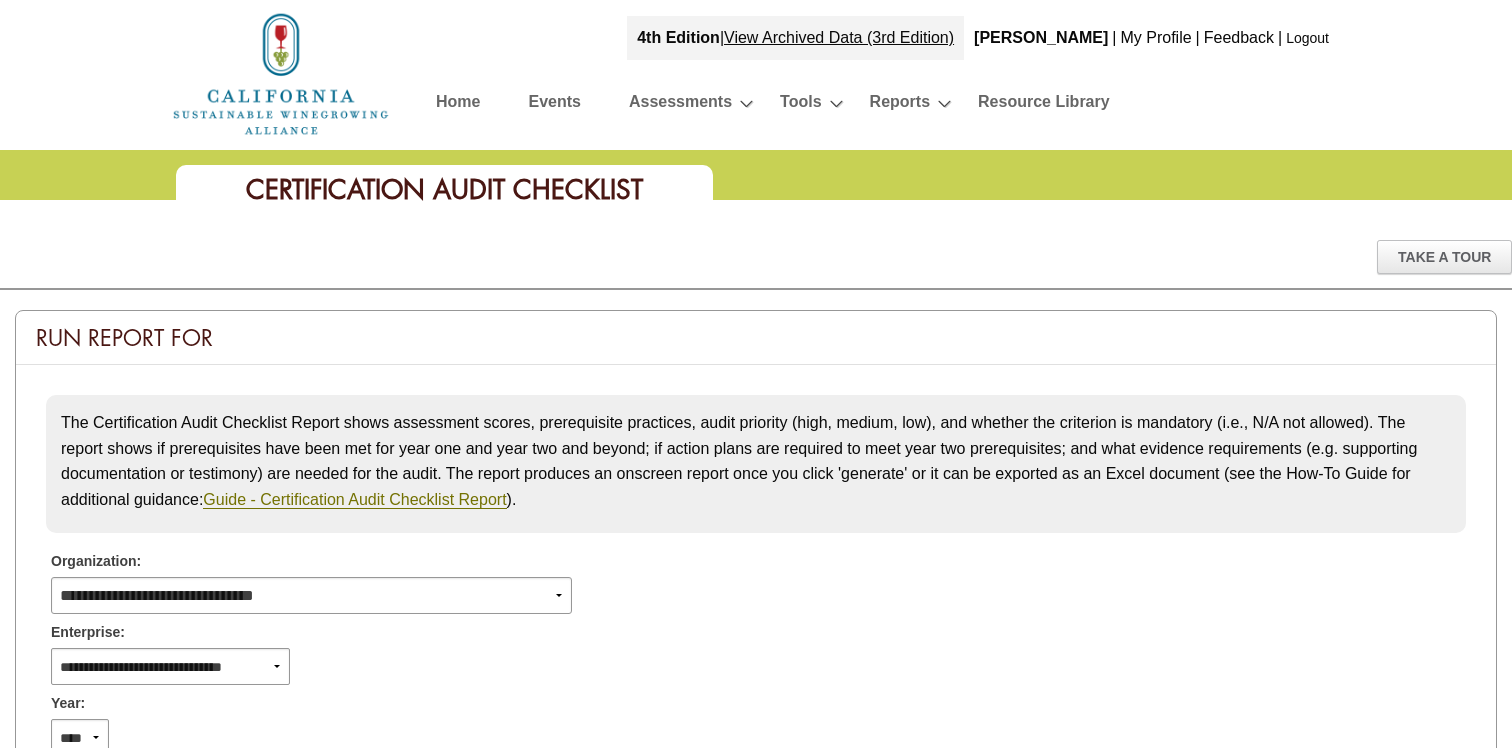 click on "Logout" at bounding box center [1307, 38] 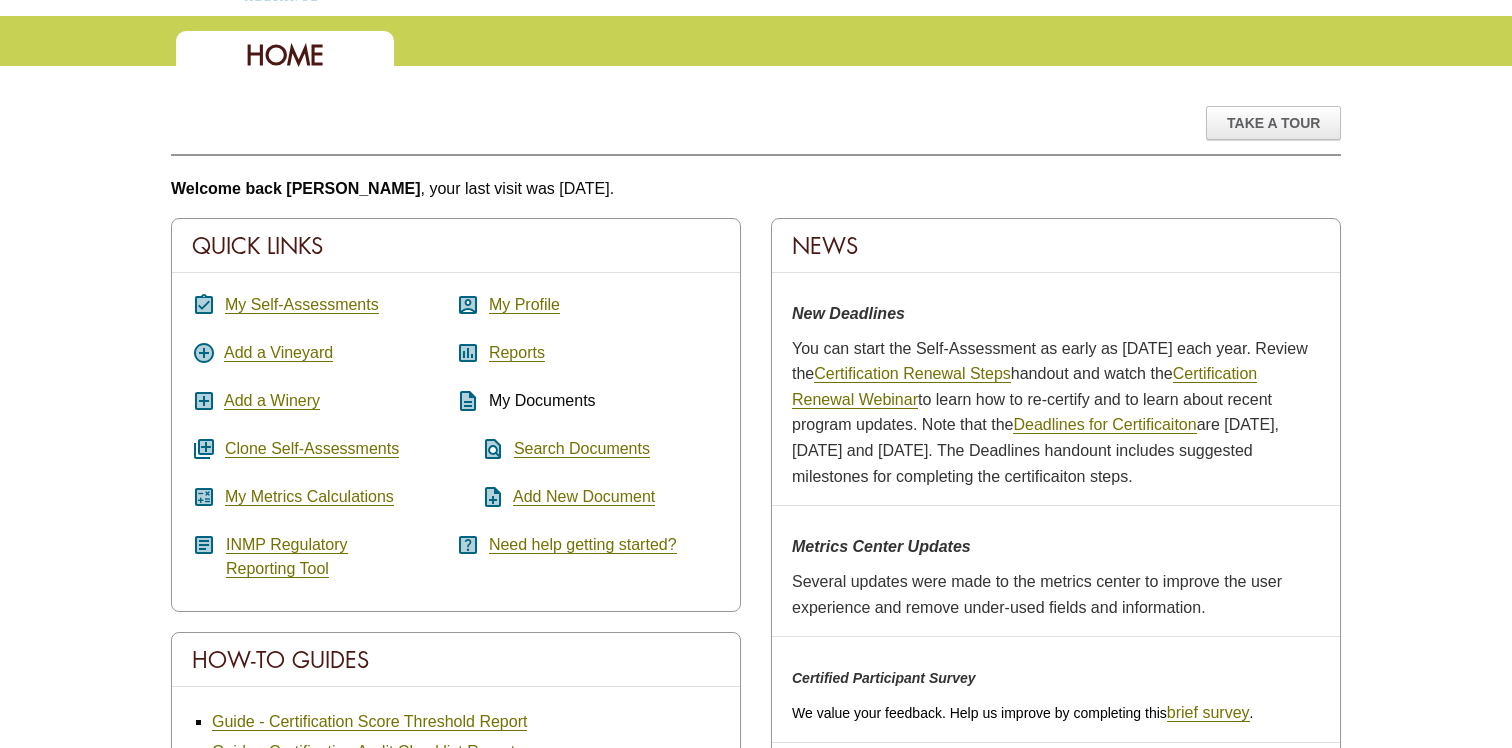 scroll, scrollTop: 0, scrollLeft: 0, axis: both 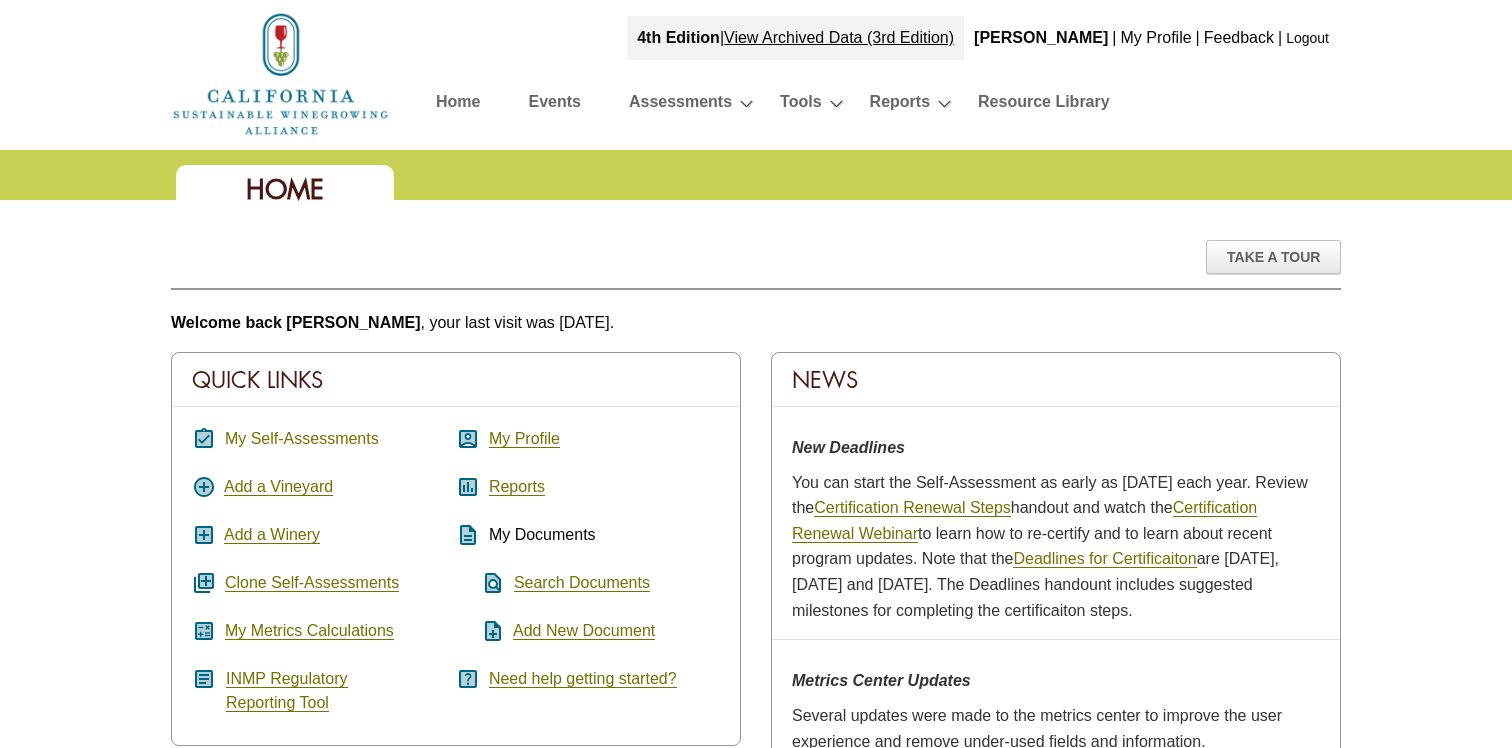 click on "My Self-Assessments" at bounding box center (302, 439) 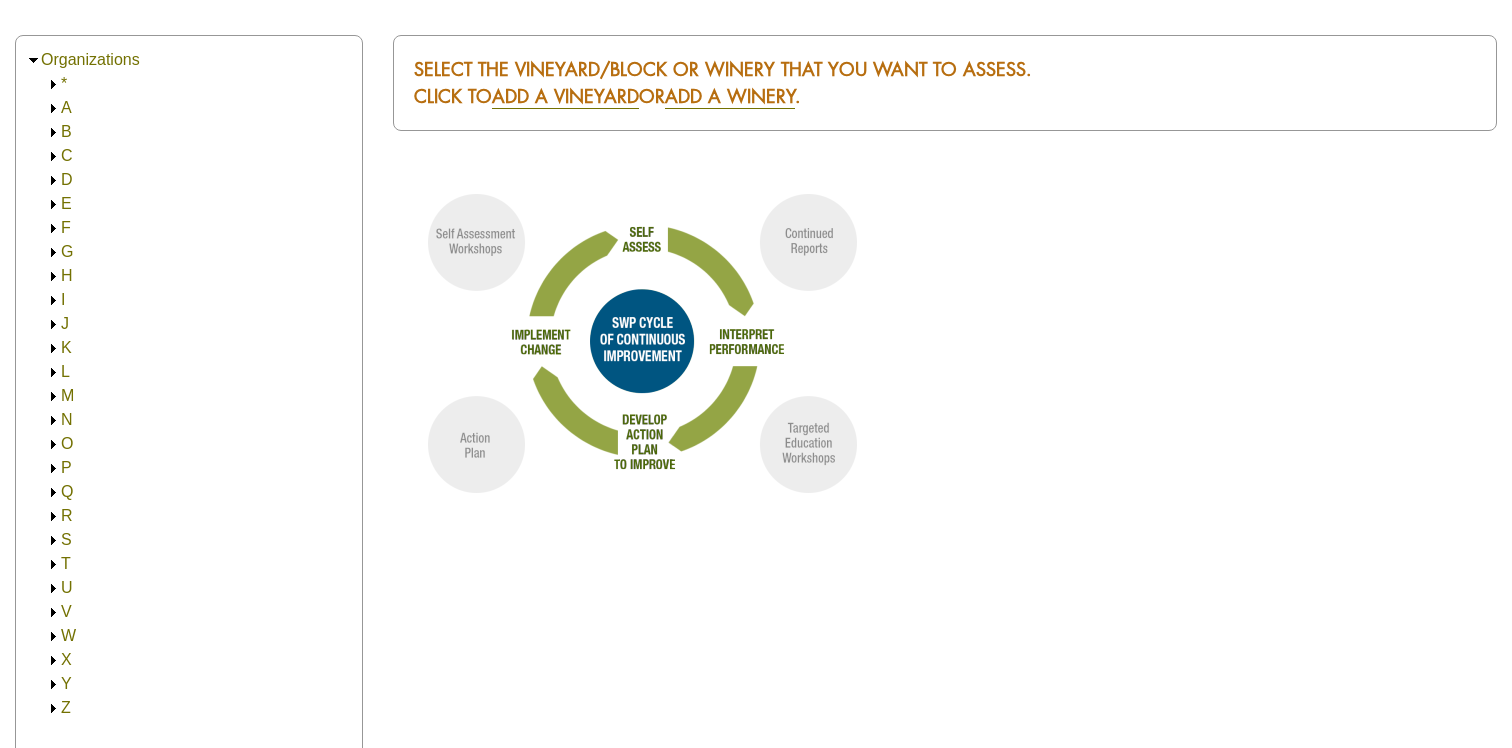 scroll, scrollTop: 211, scrollLeft: 0, axis: vertical 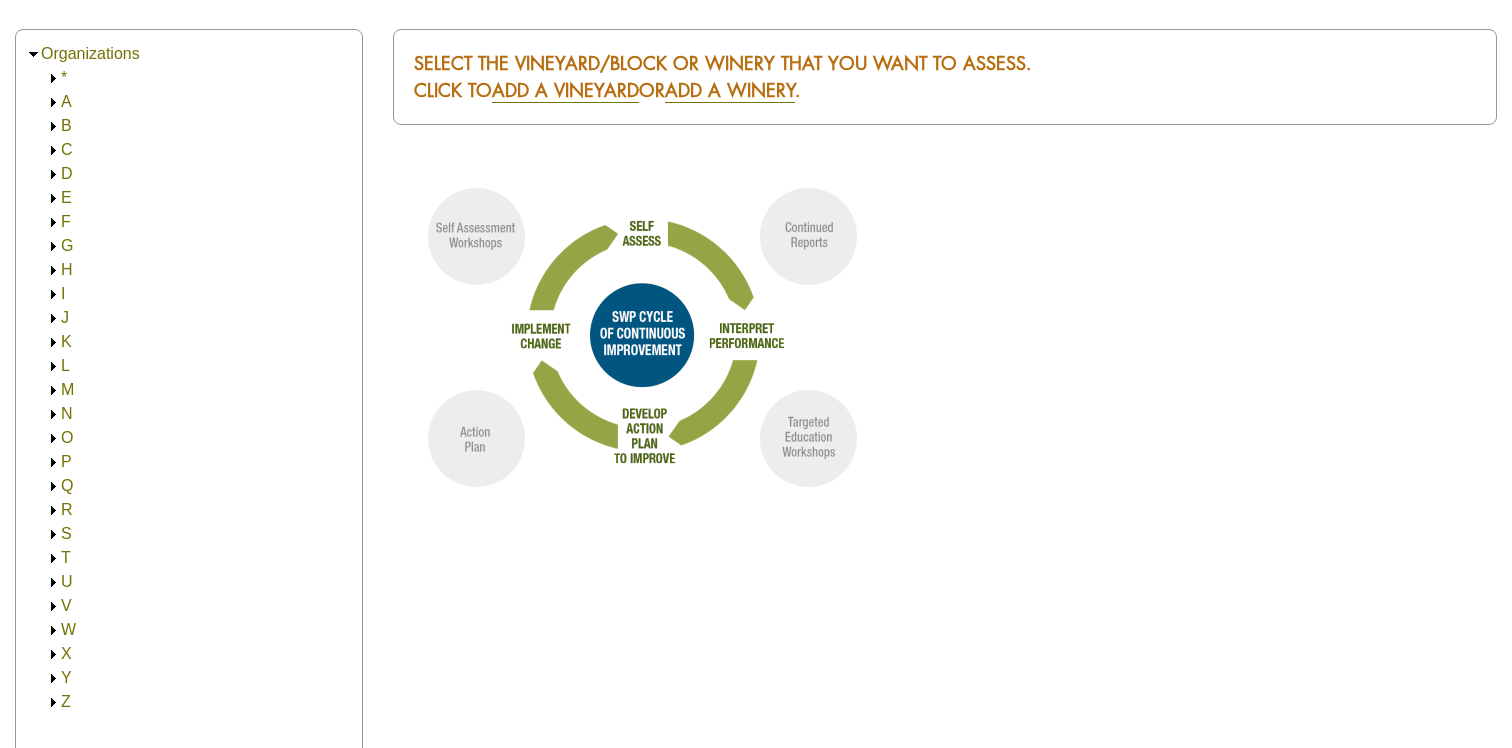click on "C" 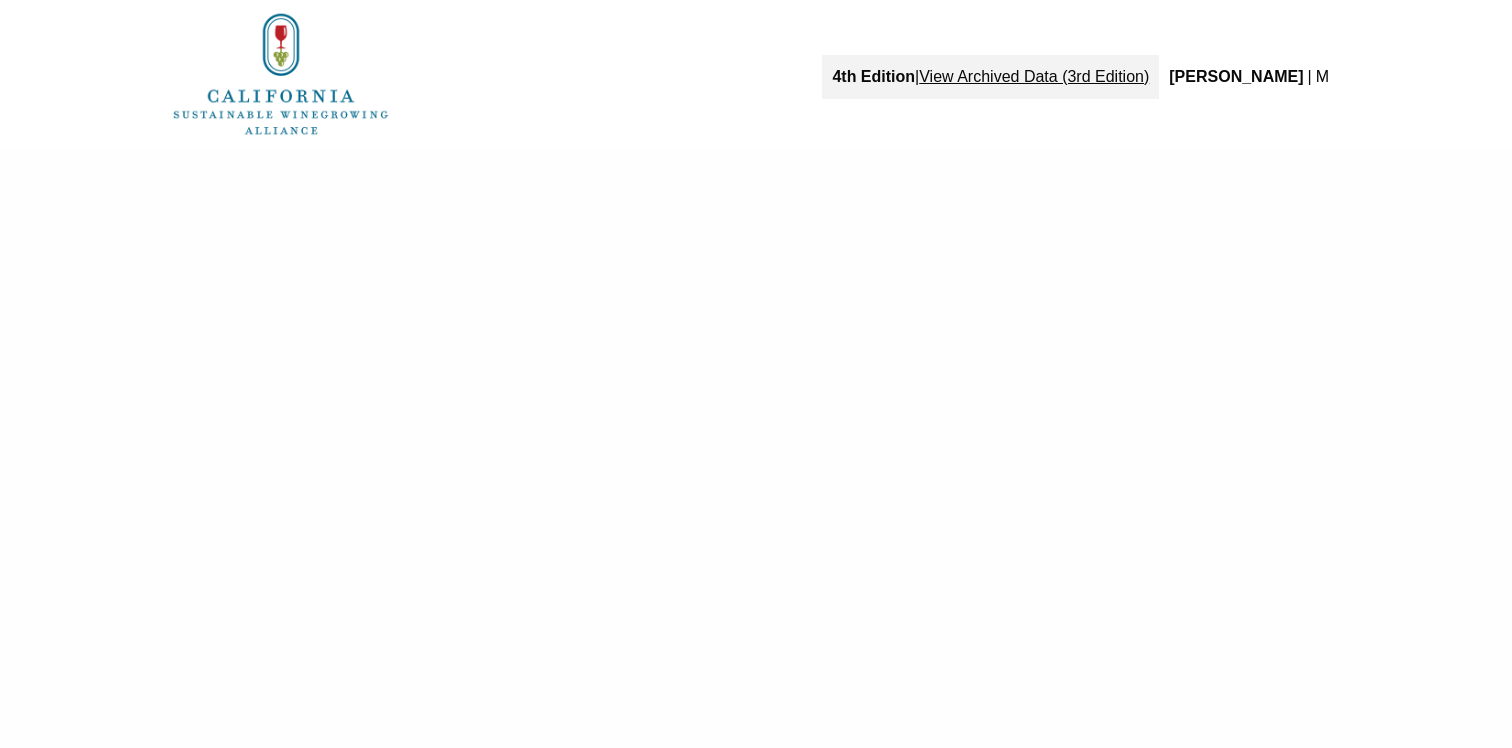 scroll, scrollTop: 211, scrollLeft: 0, axis: vertical 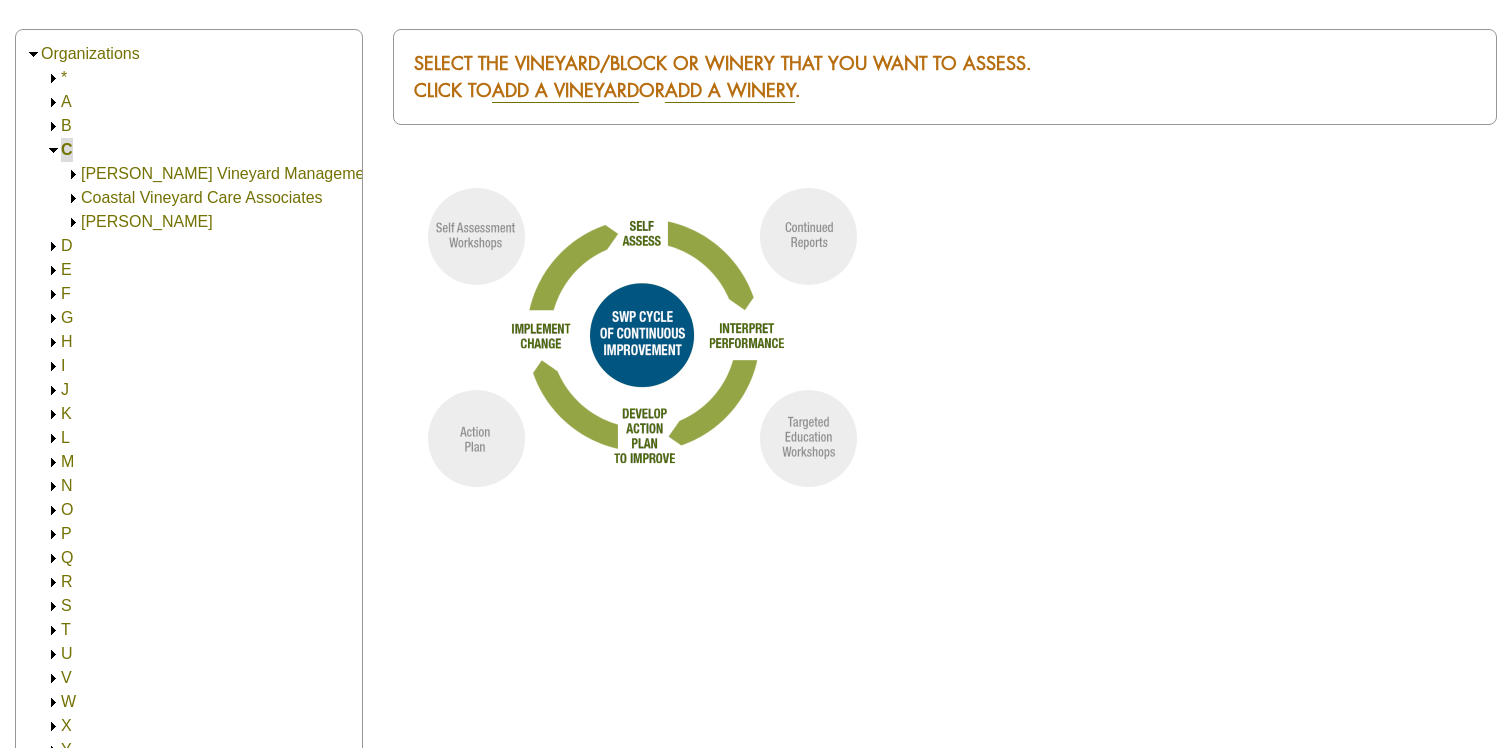 click on "Coastal Vineyard Care Associates" 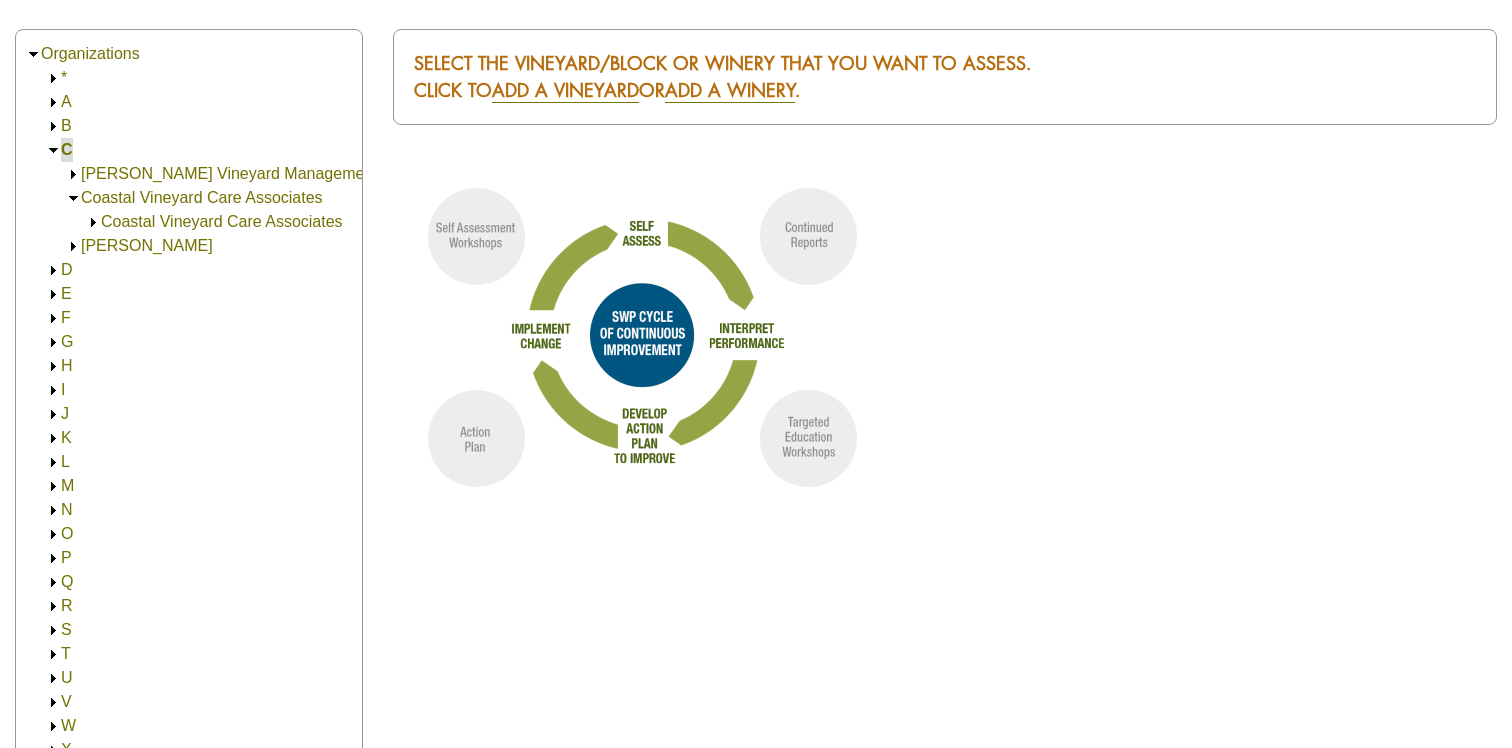 click on "Coastal Vineyard Care Associates" 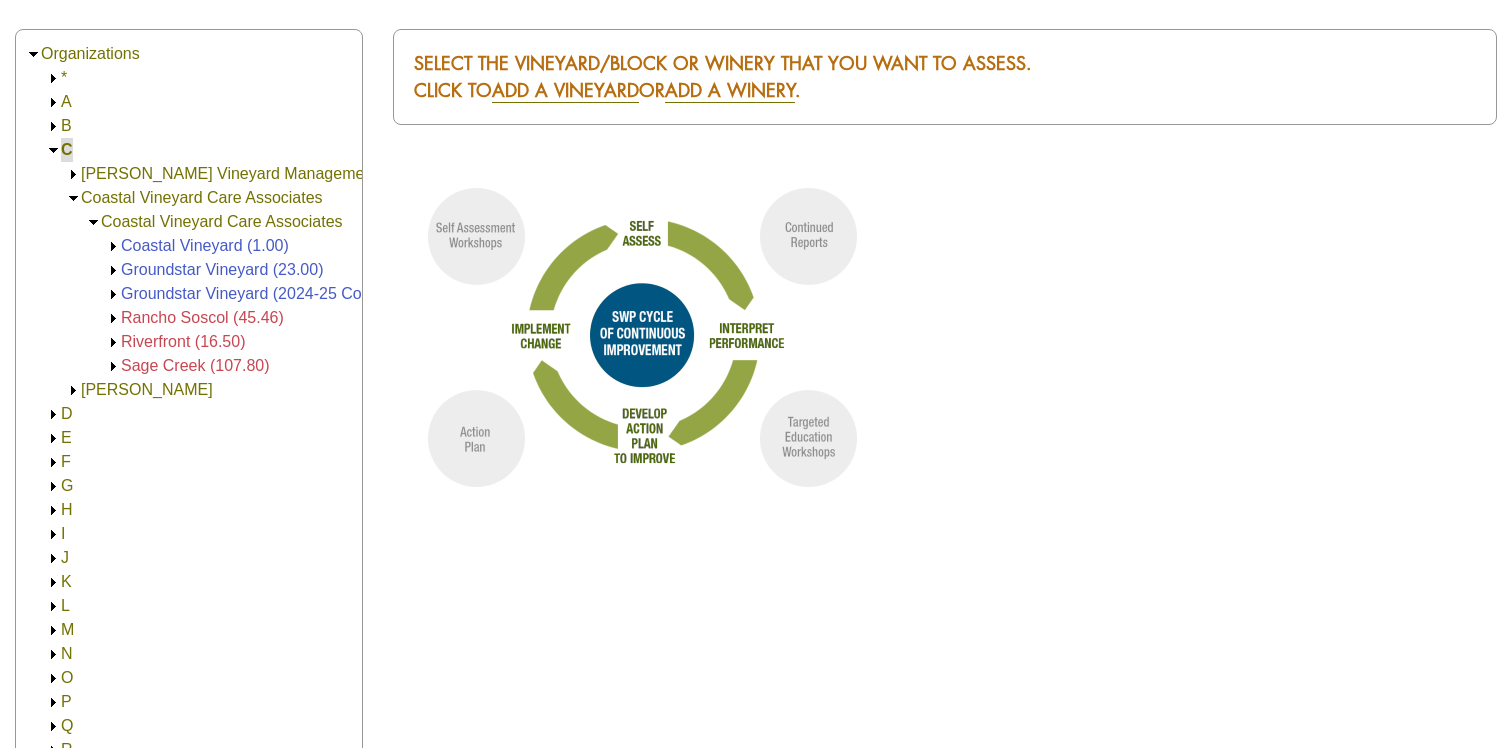 click on "Riverfront (16.50)" at bounding box center [183, 341] 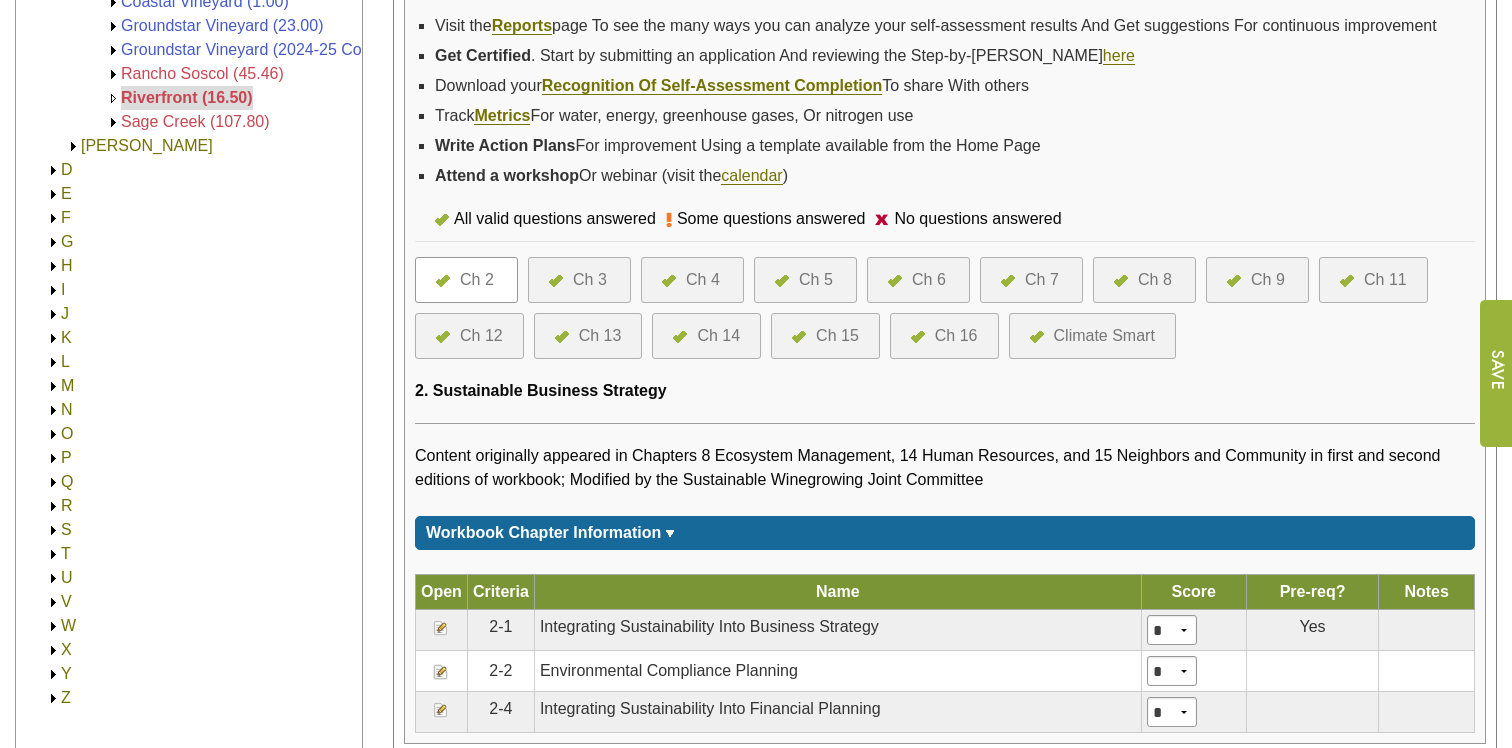 scroll, scrollTop: 481, scrollLeft: 0, axis: vertical 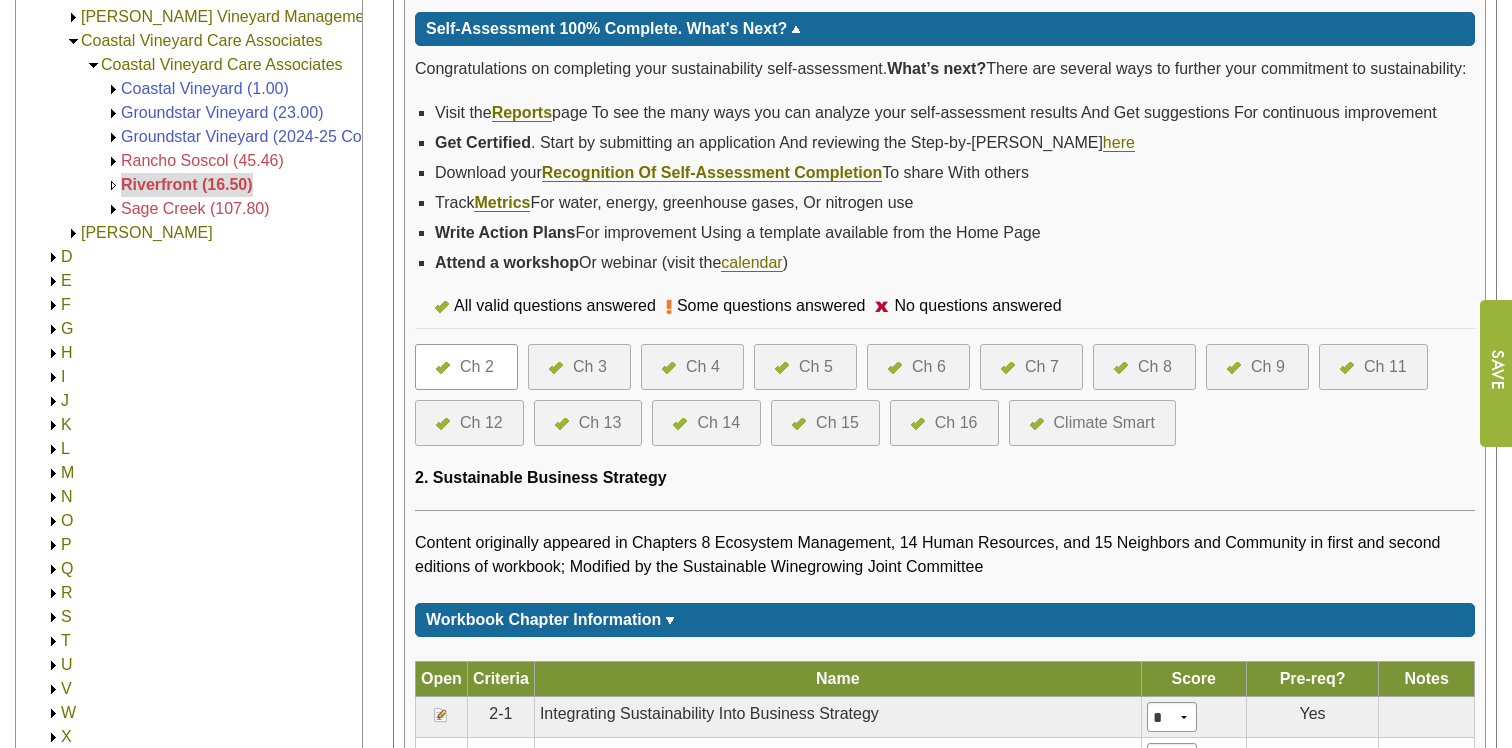 click on "Ch 5" at bounding box center (816, 367) 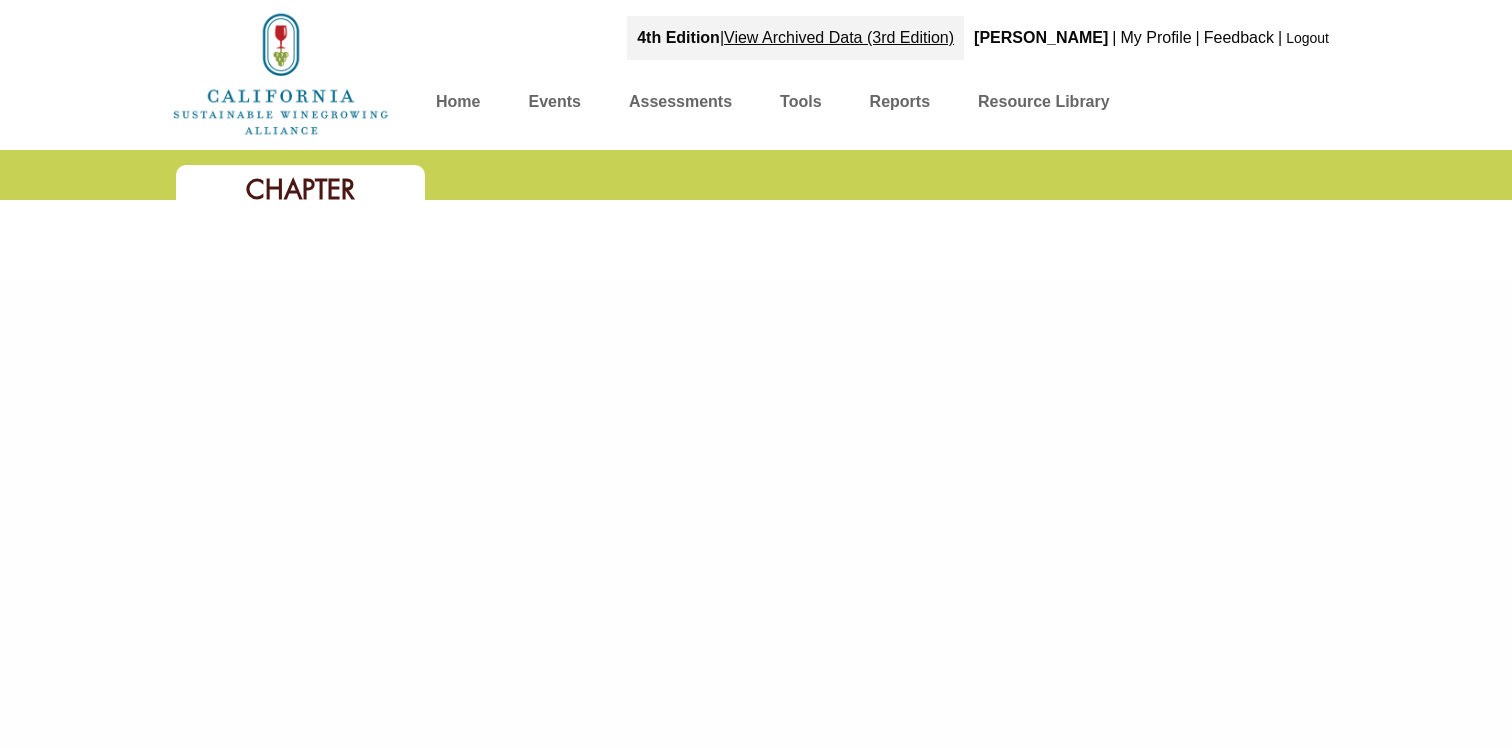 scroll, scrollTop: 0, scrollLeft: 0, axis: both 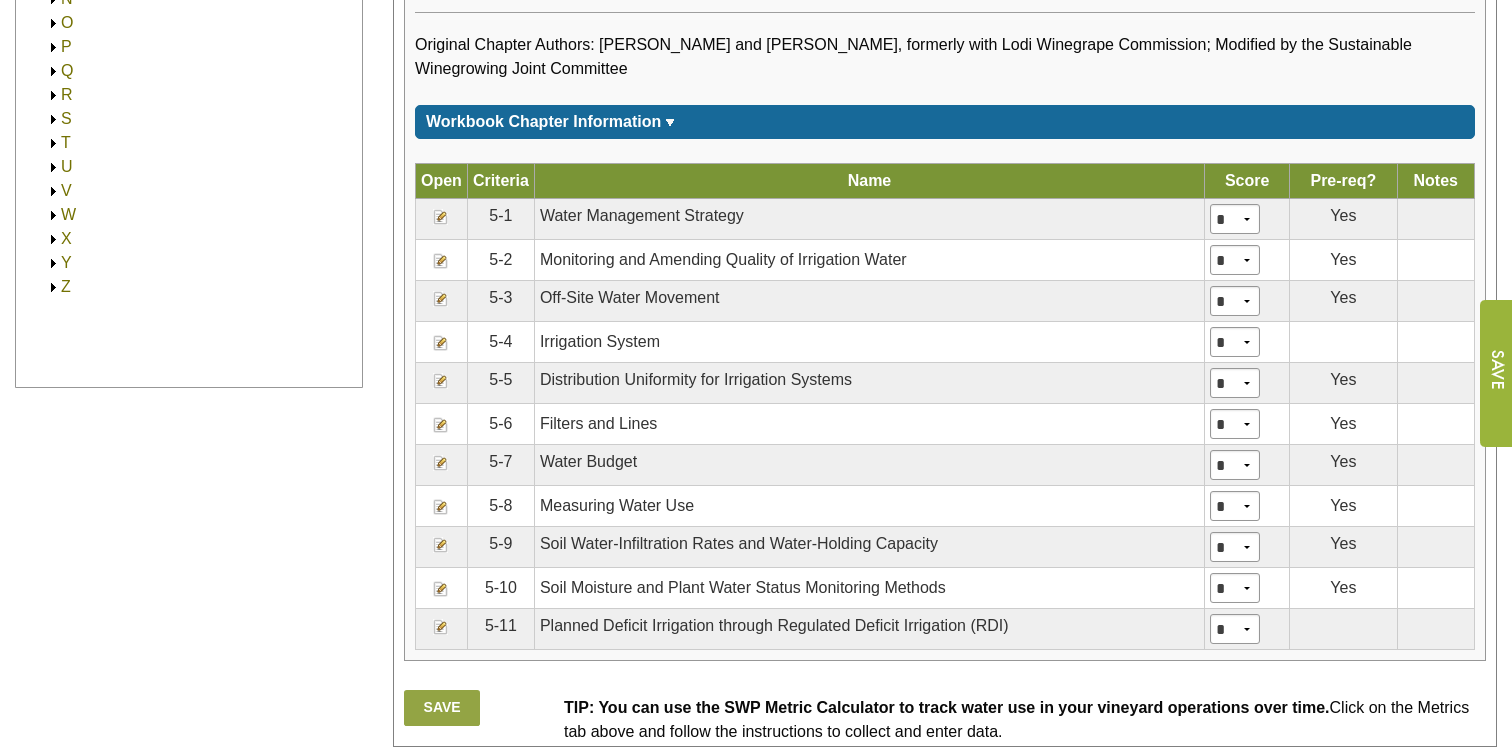 click at bounding box center (441, 589) 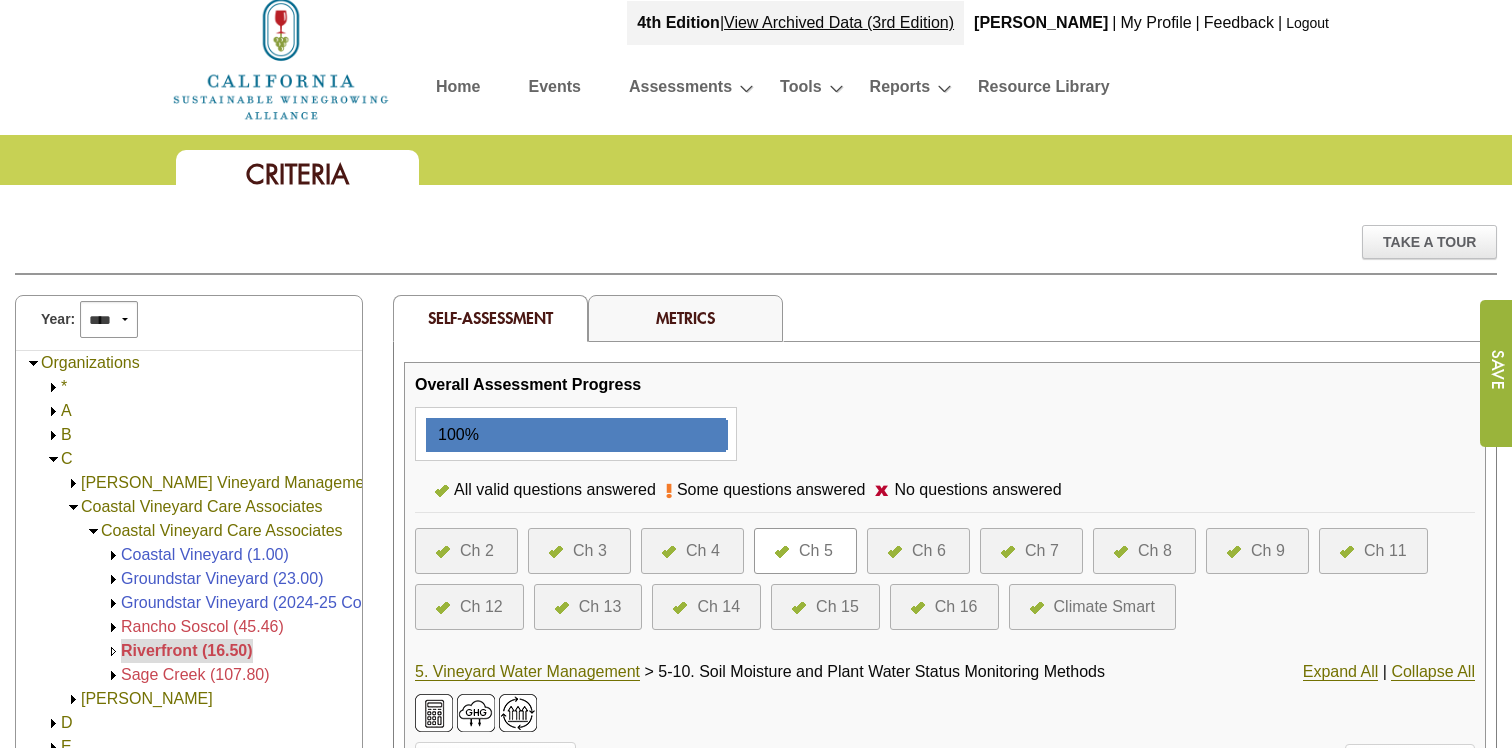 scroll, scrollTop: 0, scrollLeft: 0, axis: both 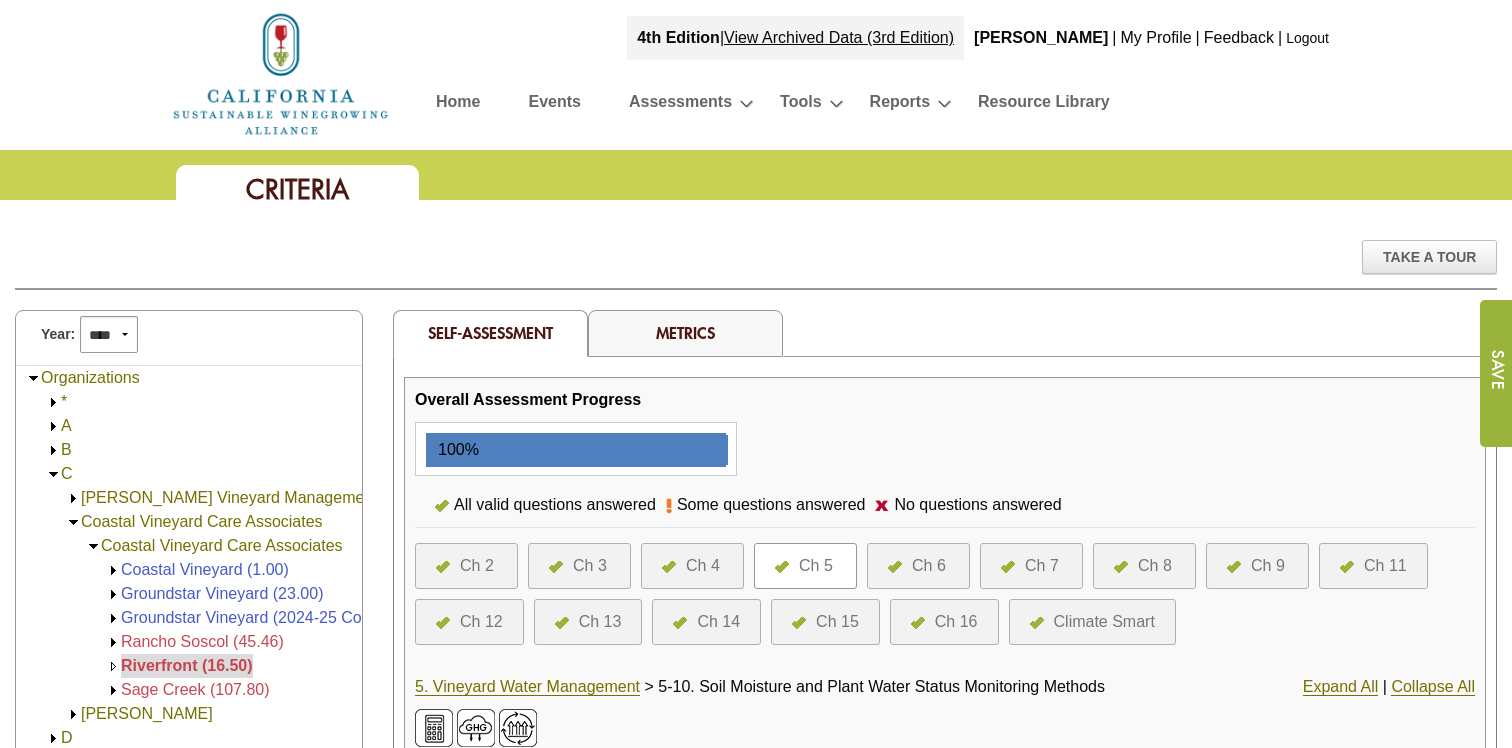 click on "Logout" at bounding box center [1307, 38] 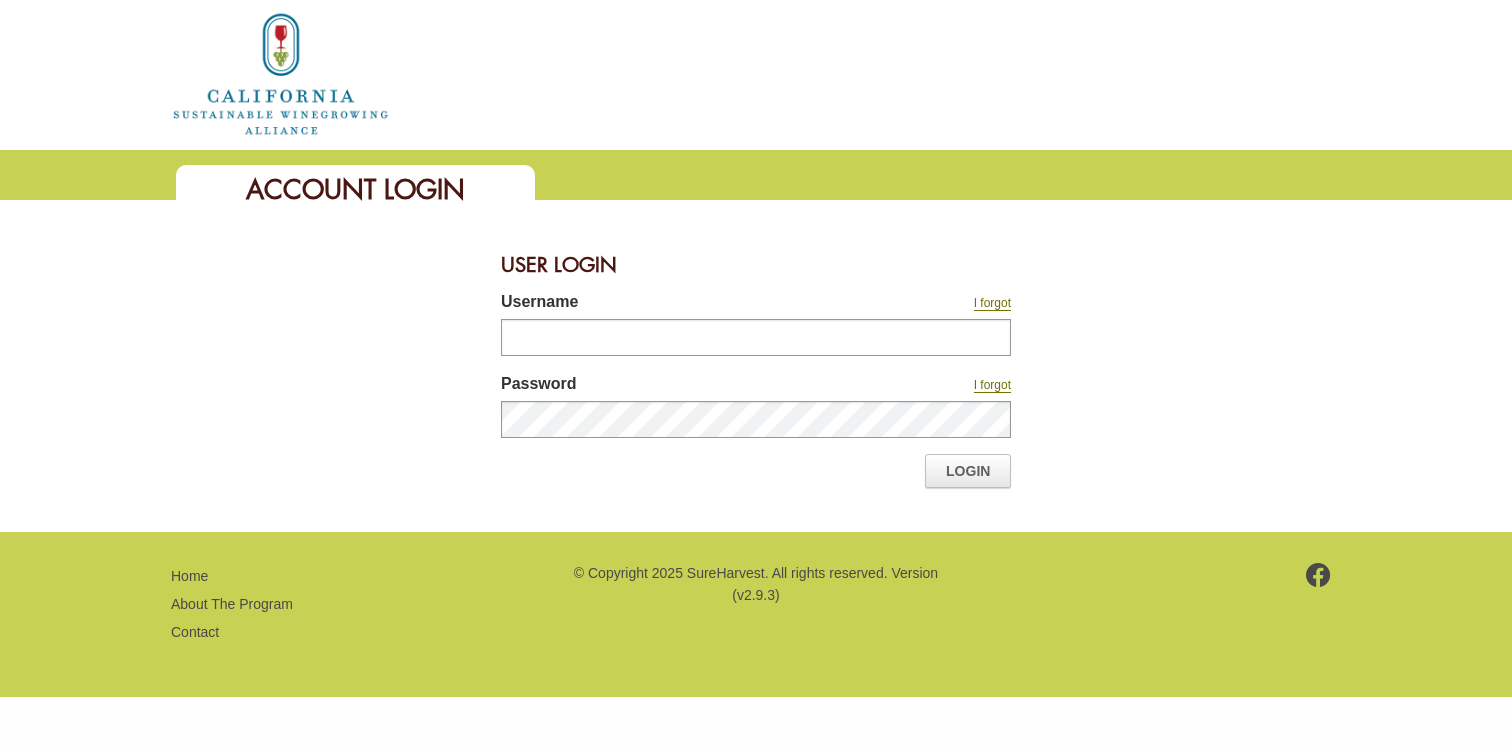 scroll, scrollTop: 0, scrollLeft: 0, axis: both 